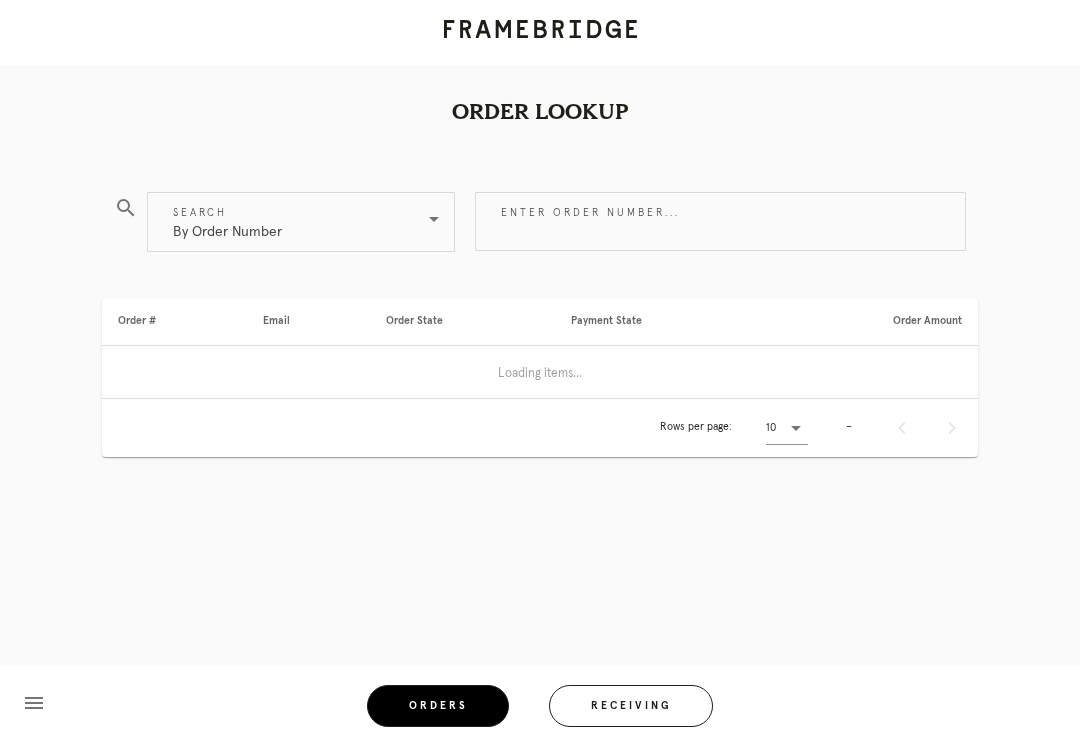 scroll, scrollTop: 0, scrollLeft: 0, axis: both 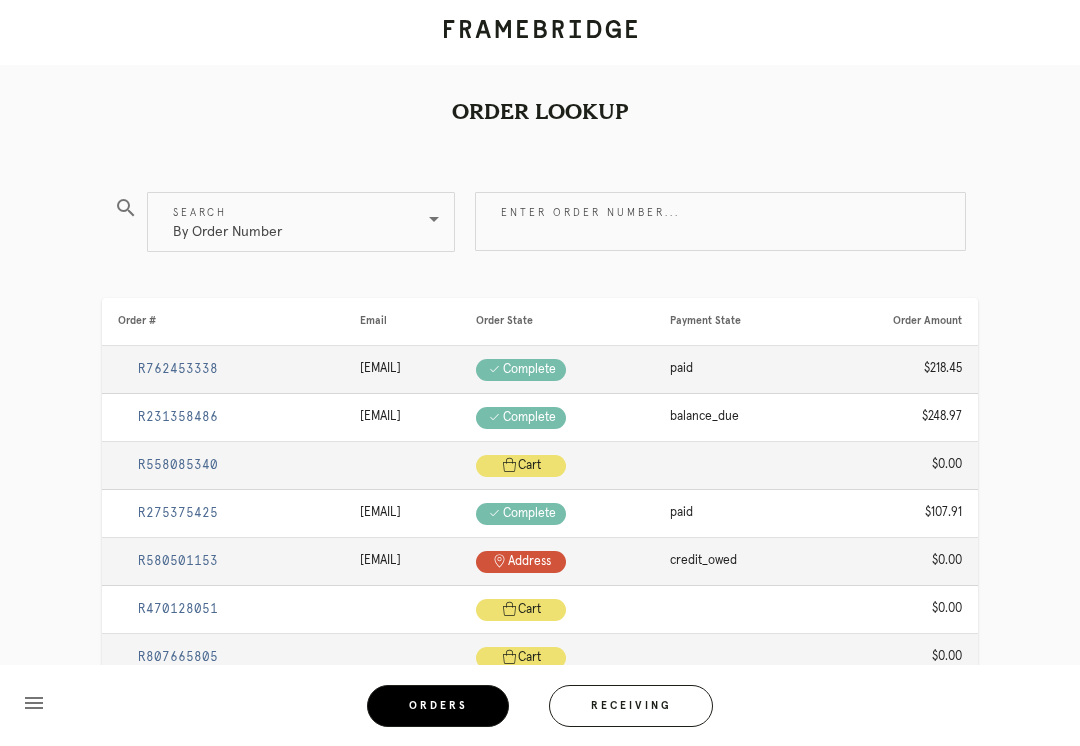 click on "Receiving" at bounding box center (631, 706) 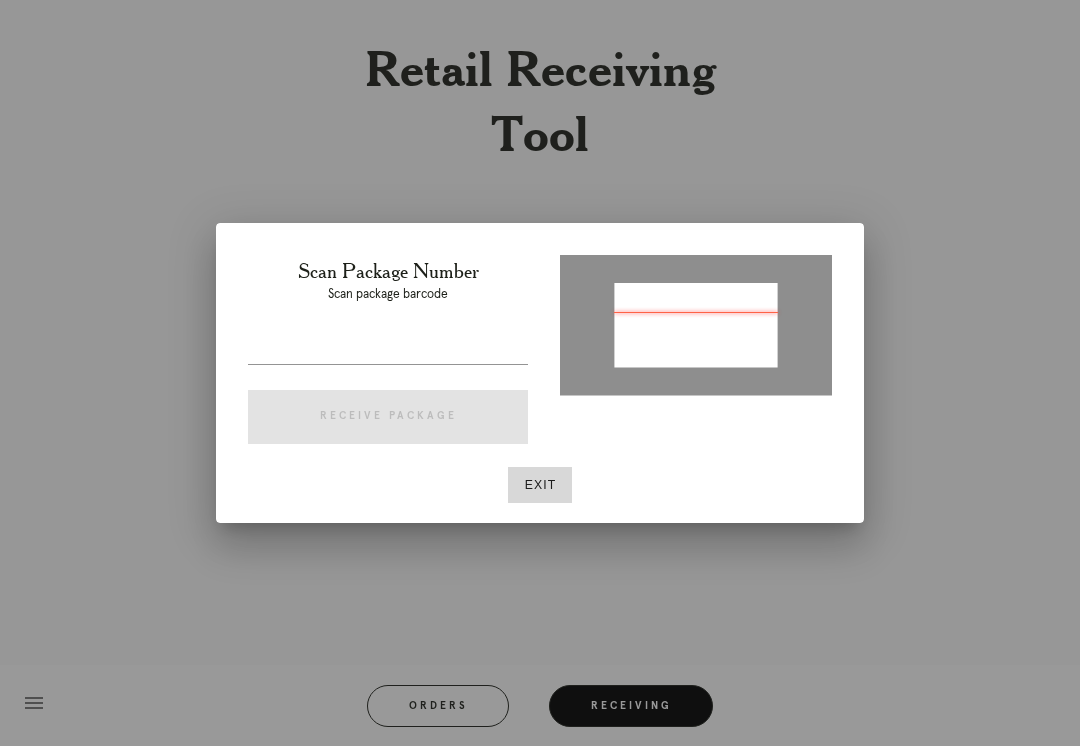 type on "P777383036293850" 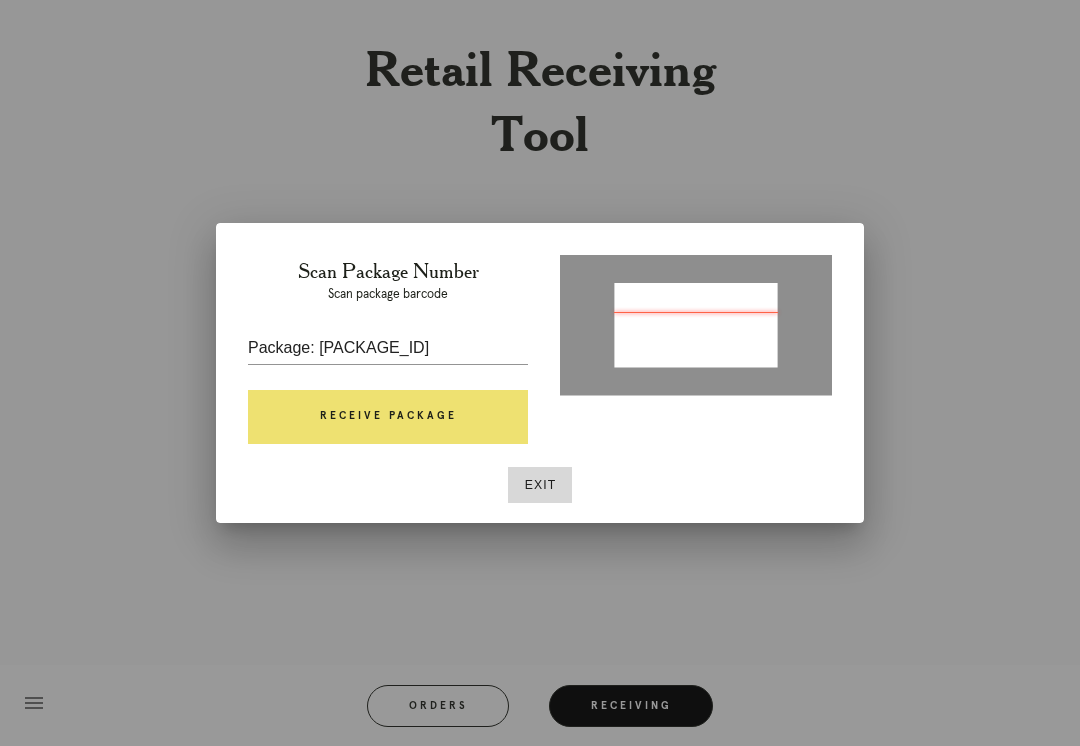 click on "Receive Package" at bounding box center [388, 417] 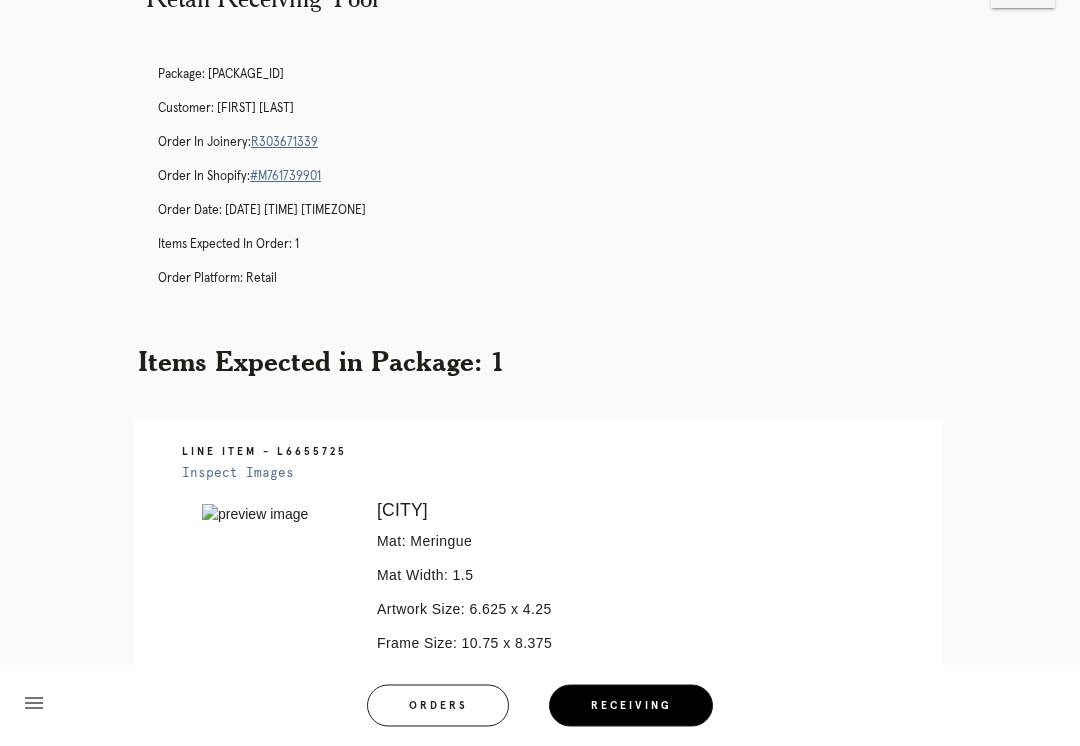 scroll, scrollTop: 0, scrollLeft: 0, axis: both 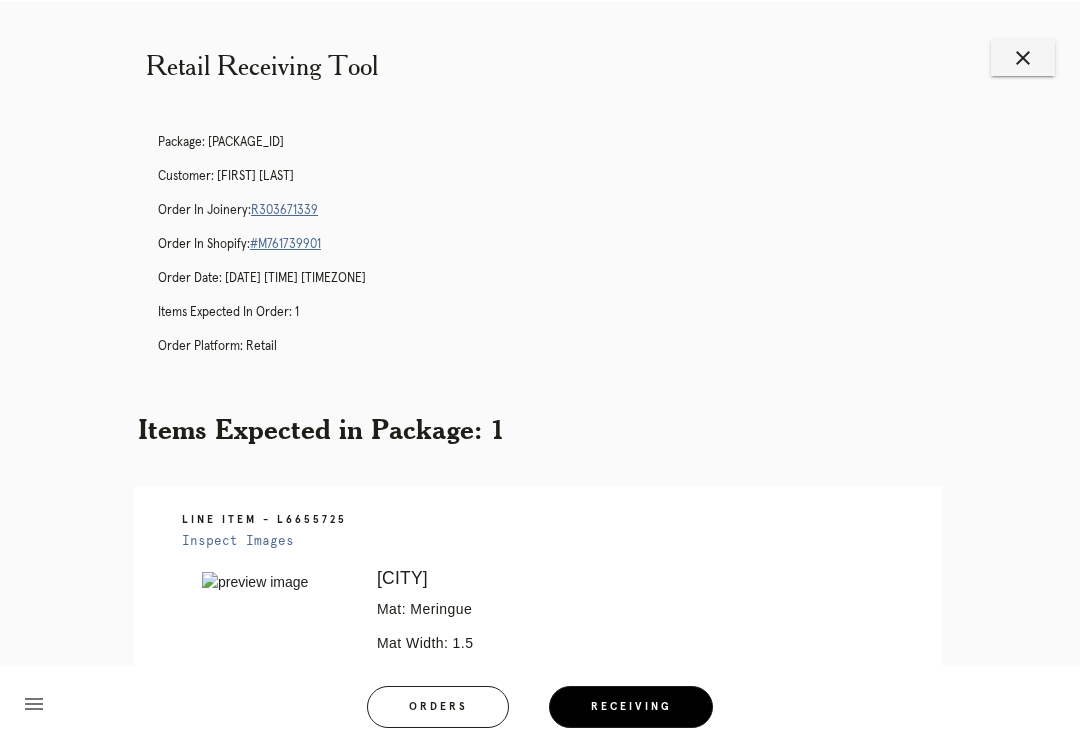 click on "close" at bounding box center (1023, 57) 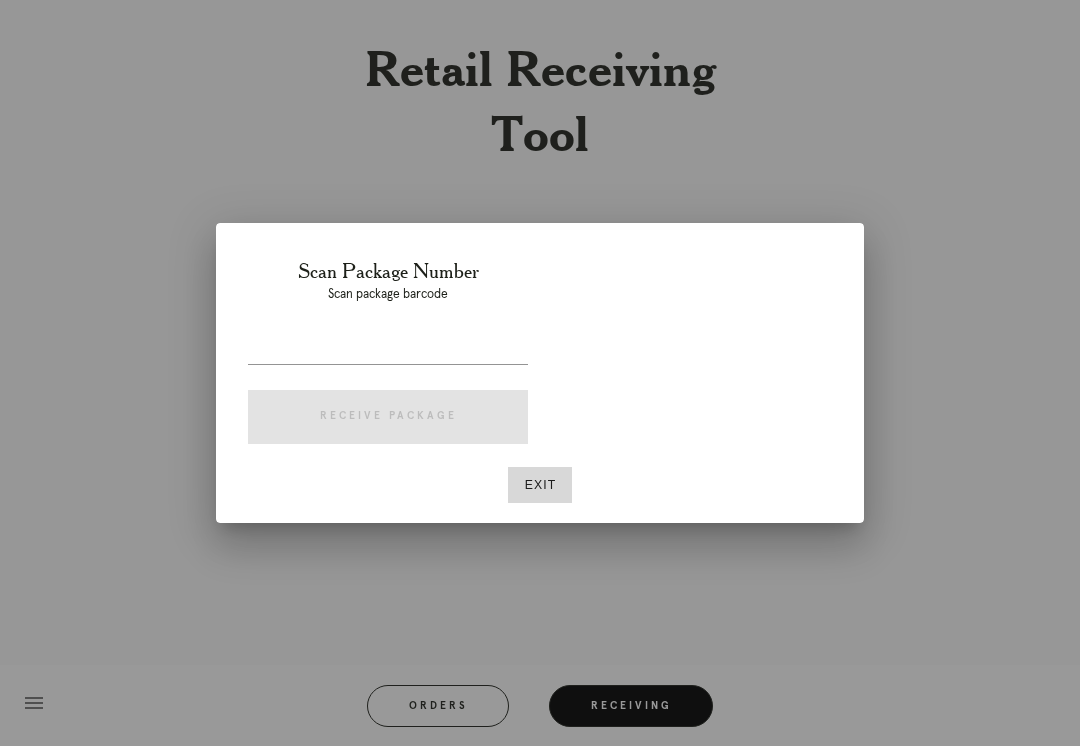 scroll, scrollTop: 0, scrollLeft: 0, axis: both 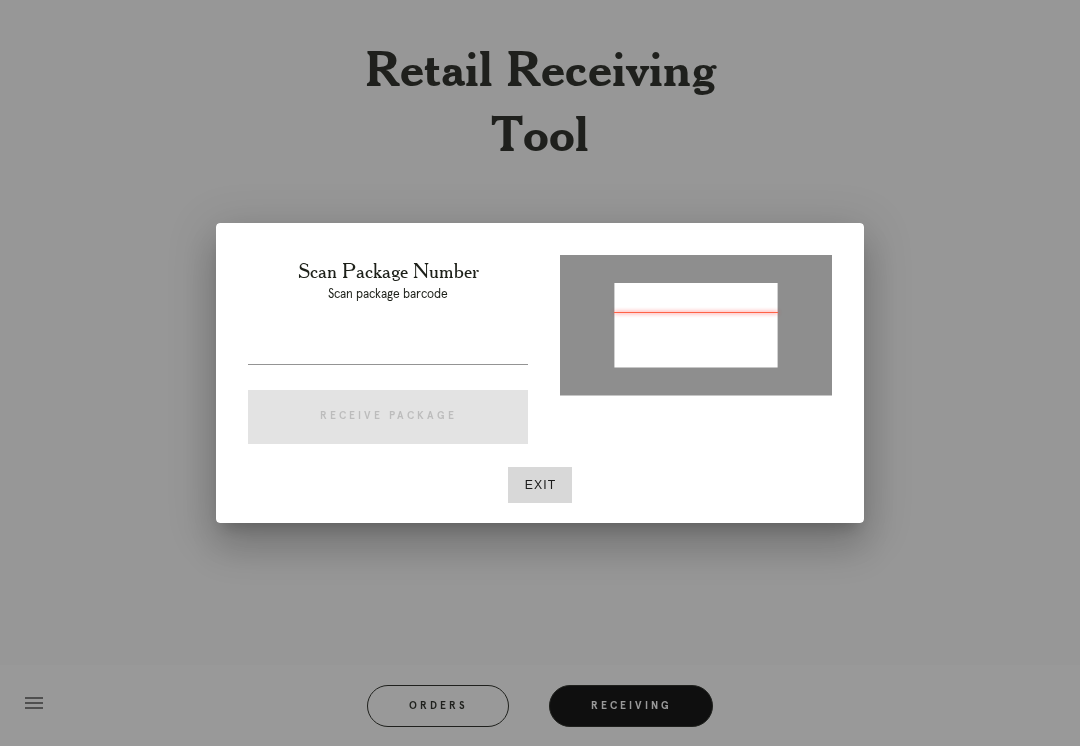 type on "P777383036293850" 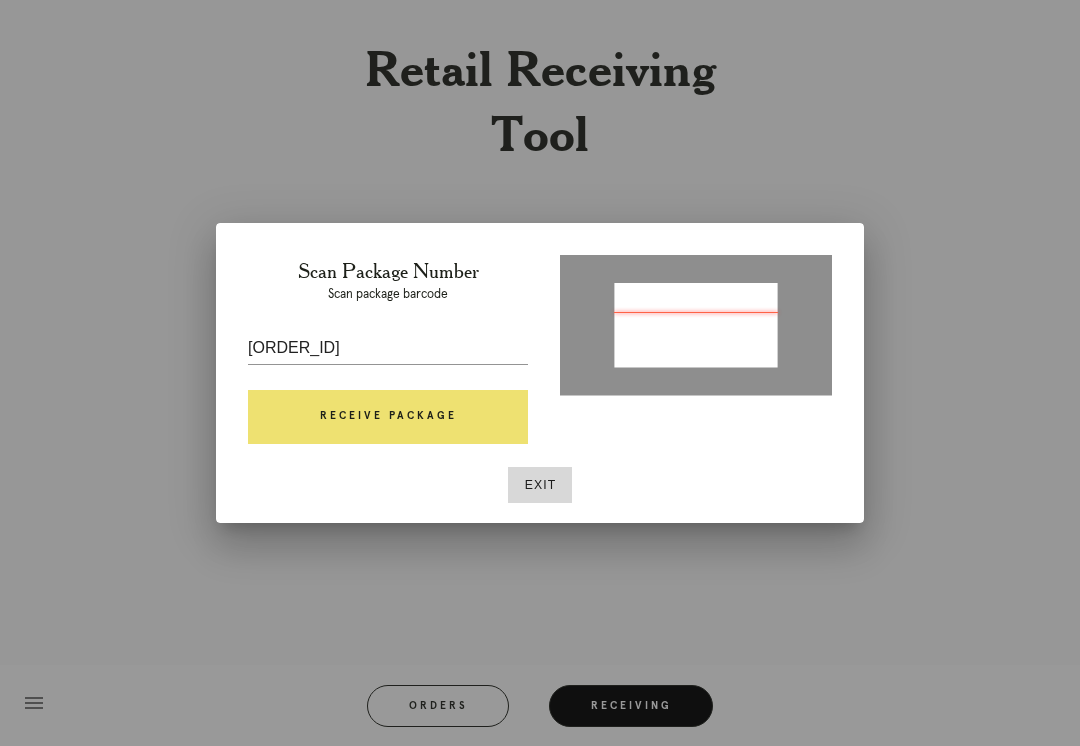 click on "Receive Package" at bounding box center [388, 417] 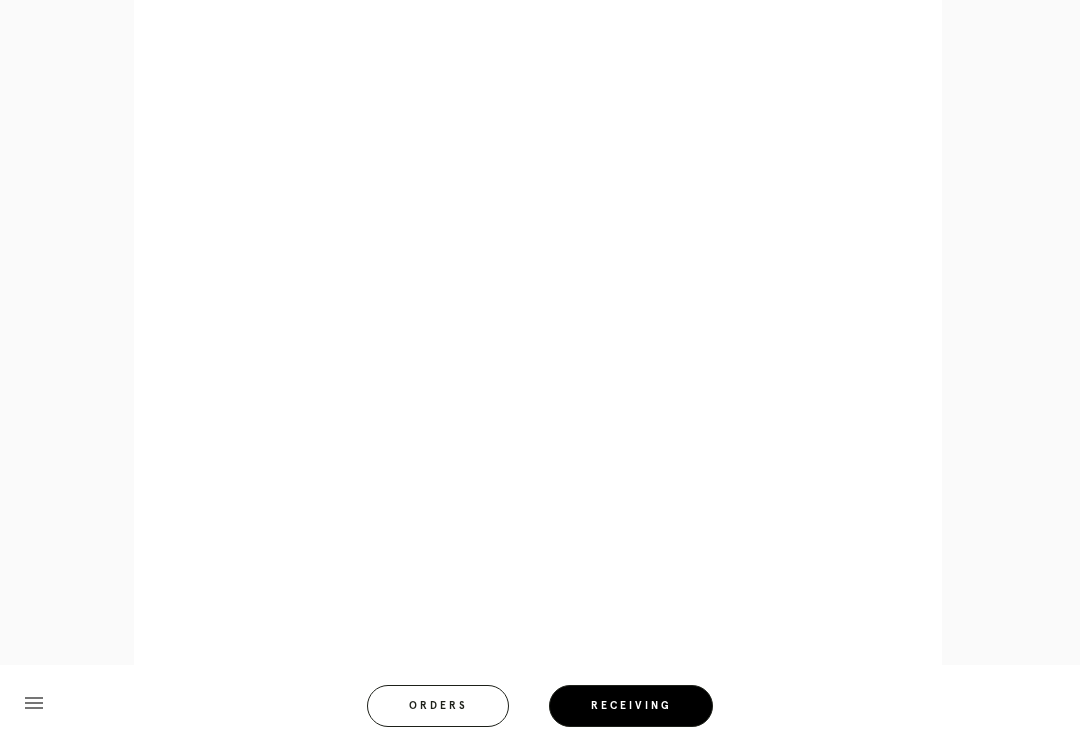 scroll, scrollTop: 998, scrollLeft: 0, axis: vertical 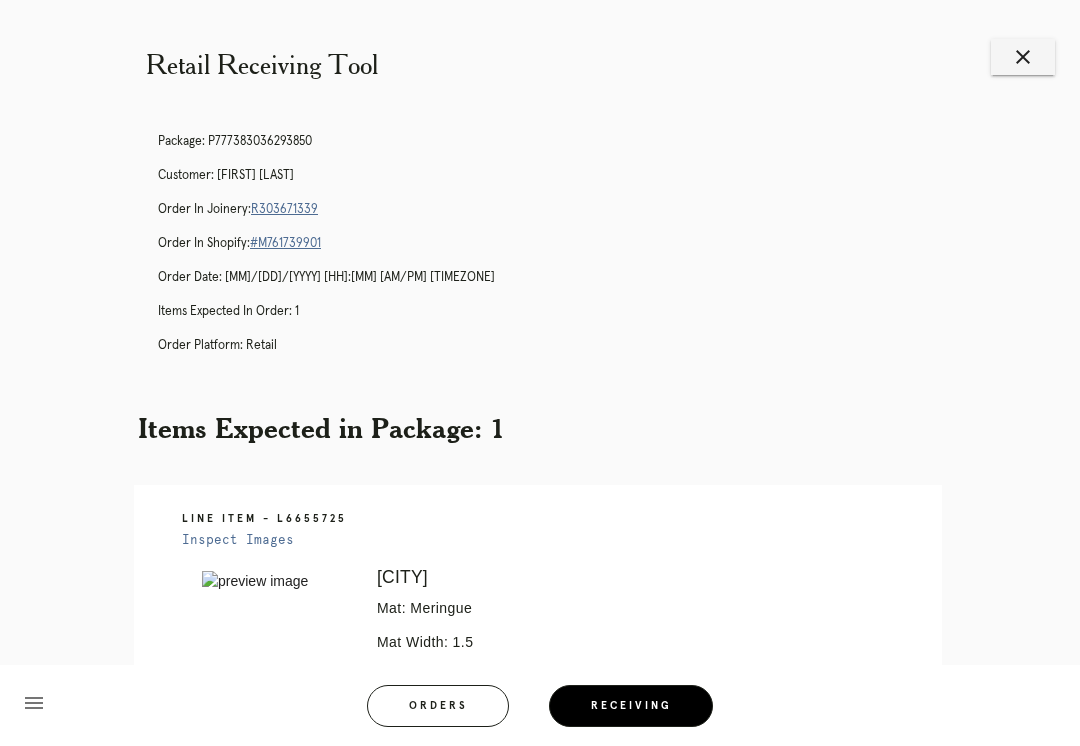click on "close" at bounding box center [1023, 57] 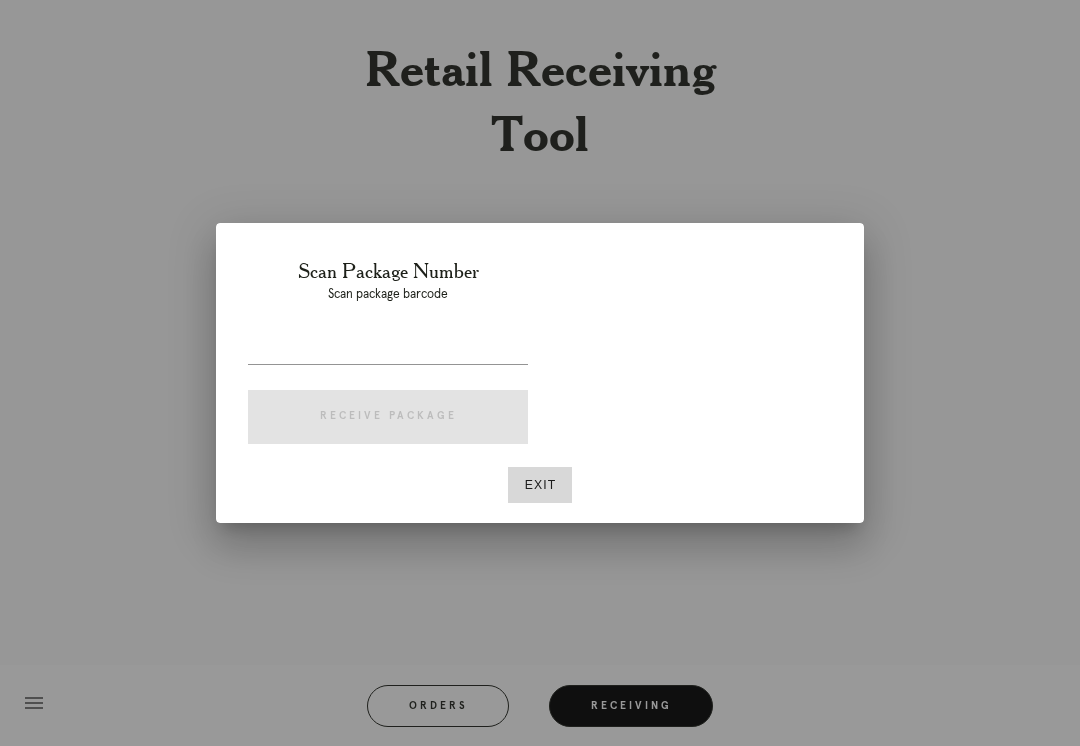 scroll, scrollTop: 0, scrollLeft: 0, axis: both 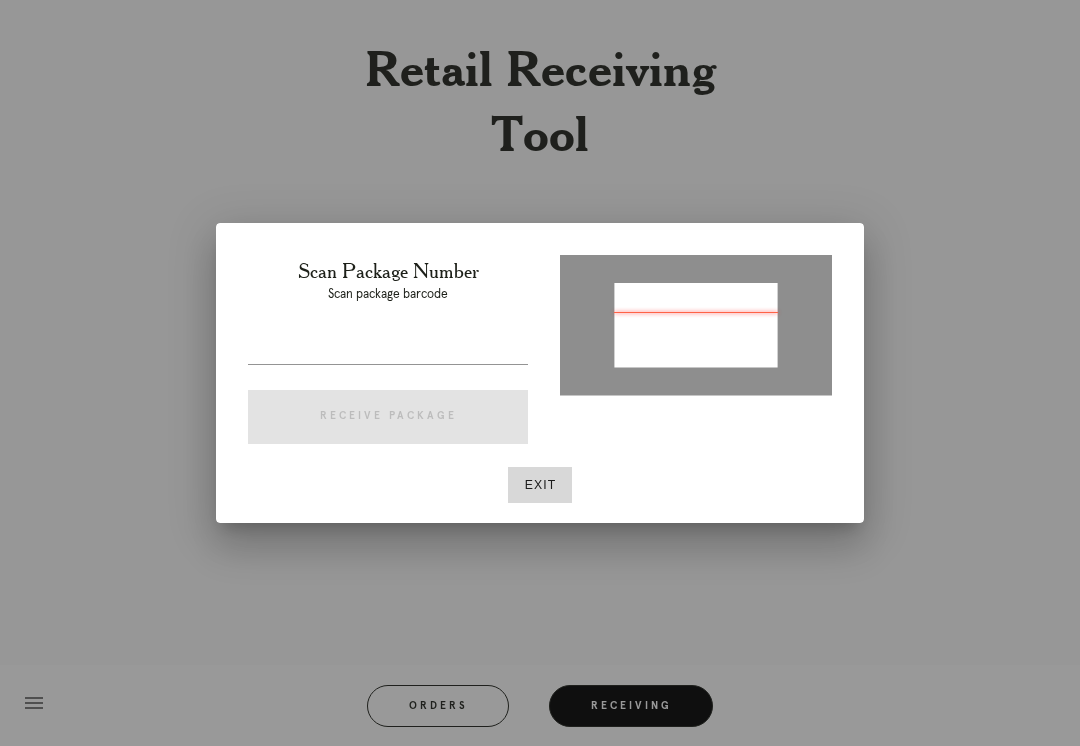 type on "P195480459852986" 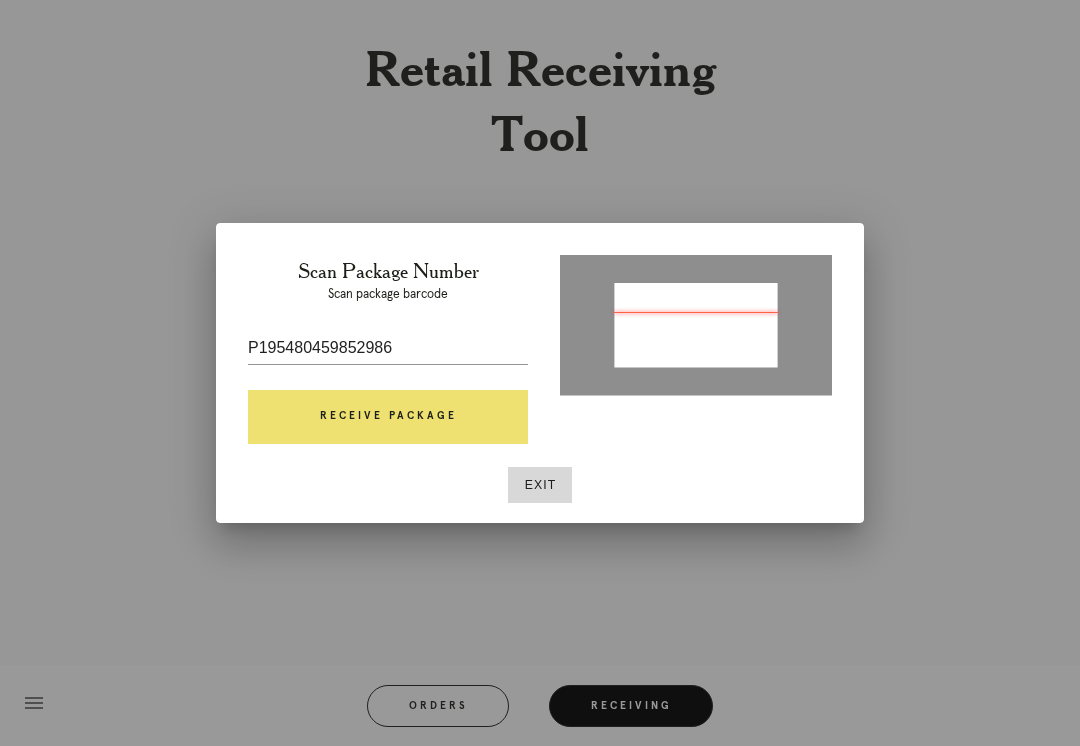 click on "Receive Package" at bounding box center [388, 417] 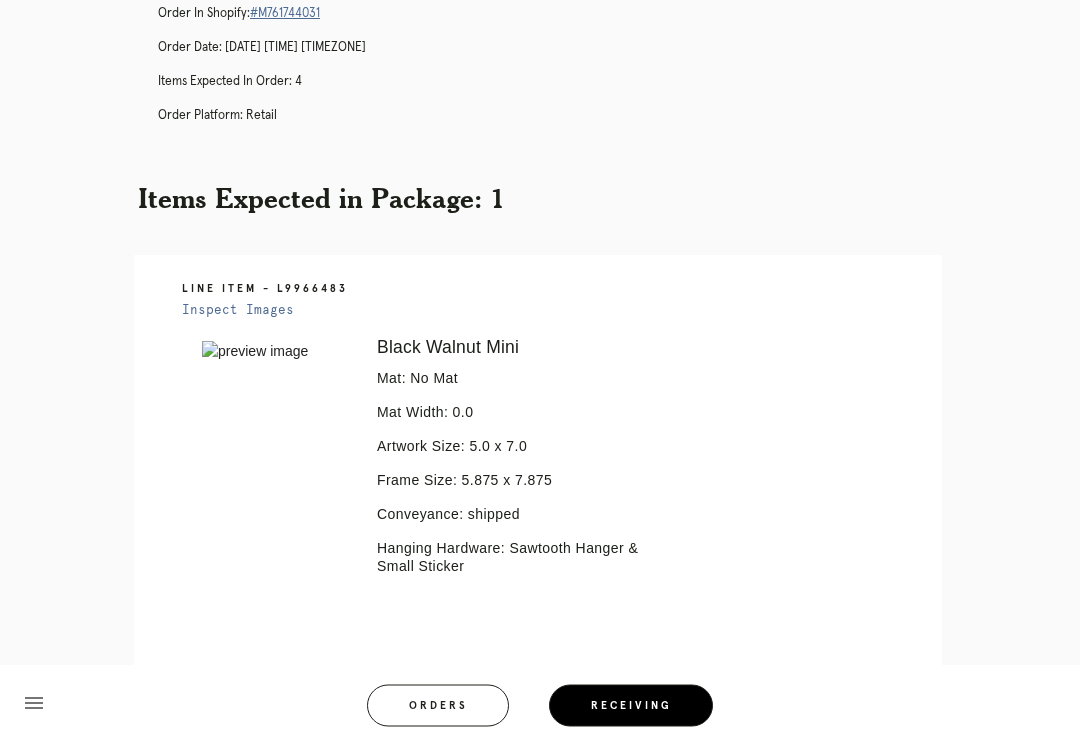 scroll, scrollTop: 0, scrollLeft: 0, axis: both 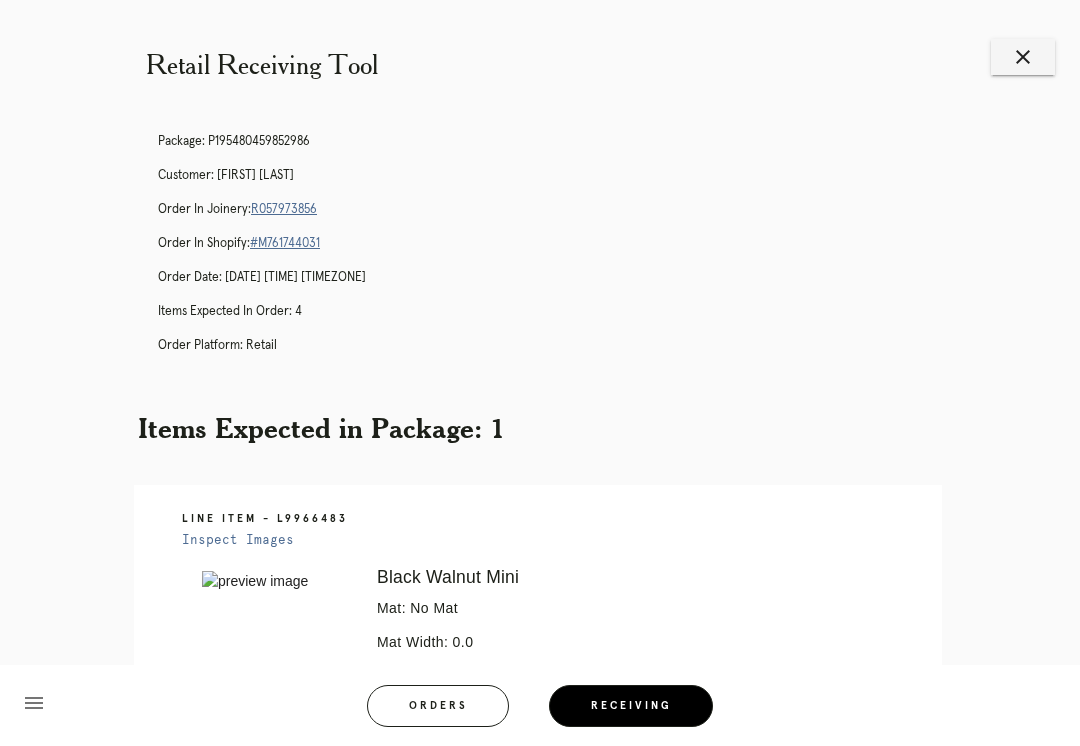 click on "close" at bounding box center [1023, 57] 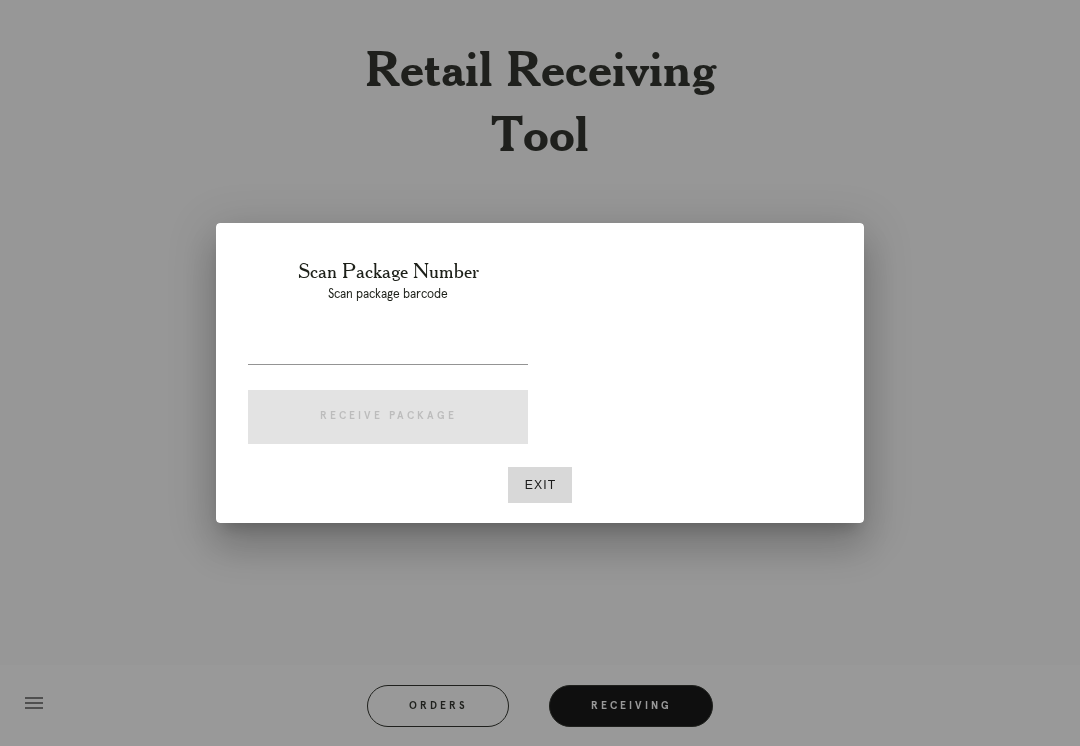 scroll, scrollTop: 0, scrollLeft: 0, axis: both 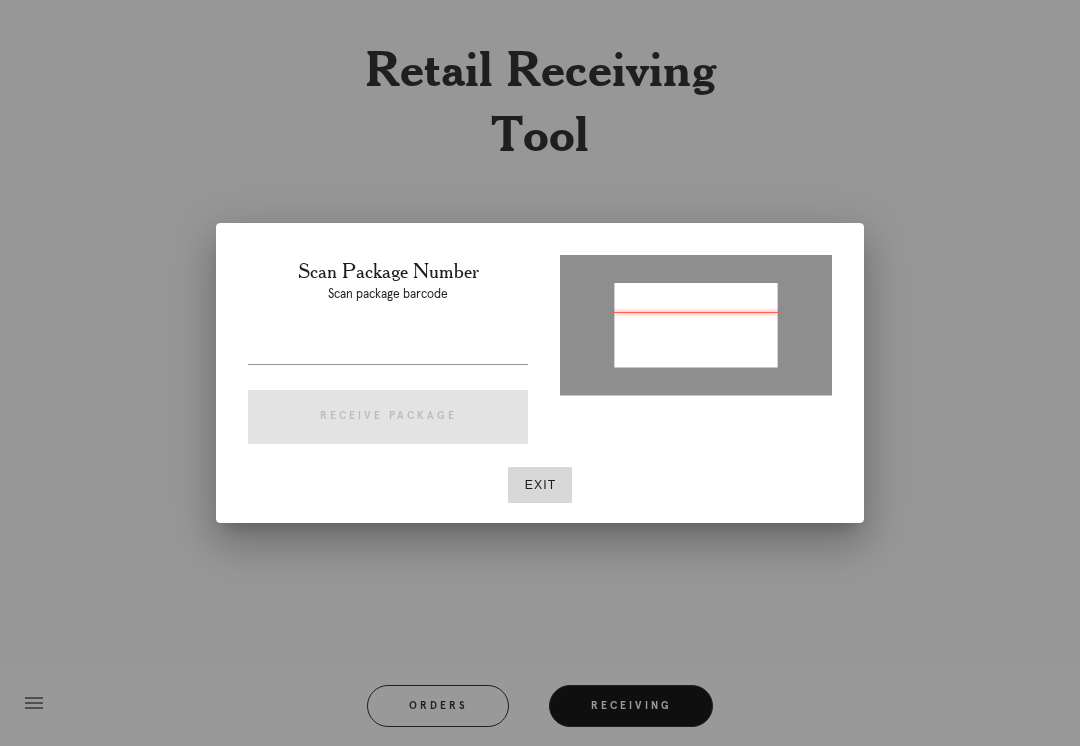 type on "P500418268788710" 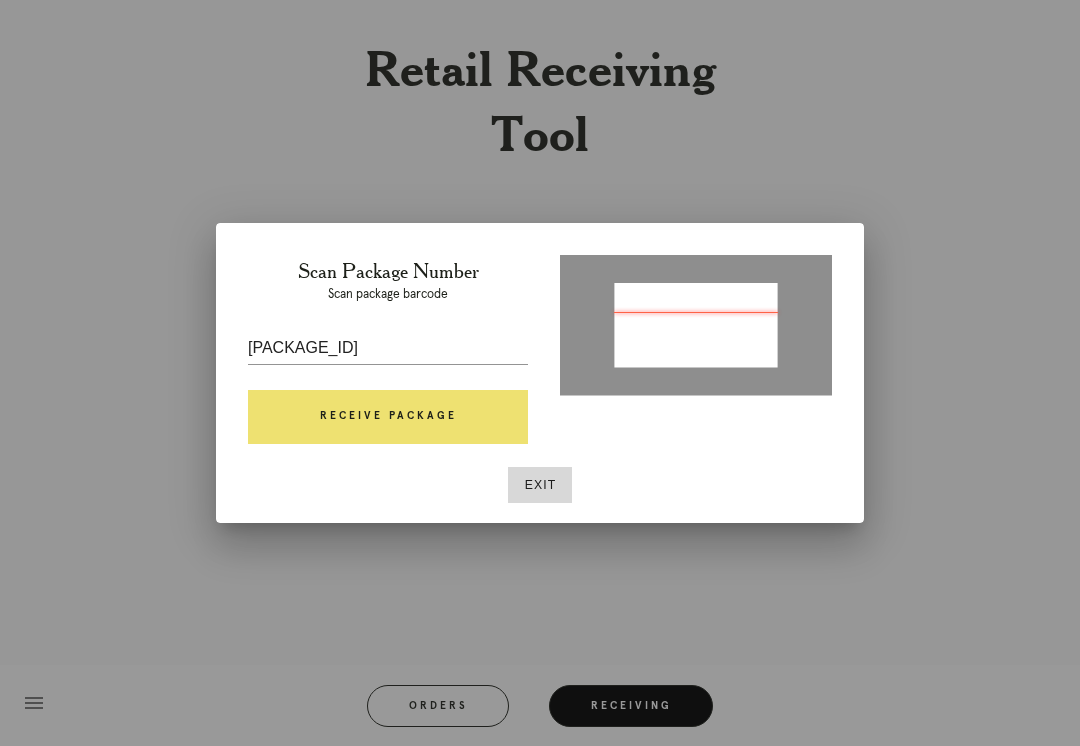click on "Receive Package" at bounding box center (388, 417) 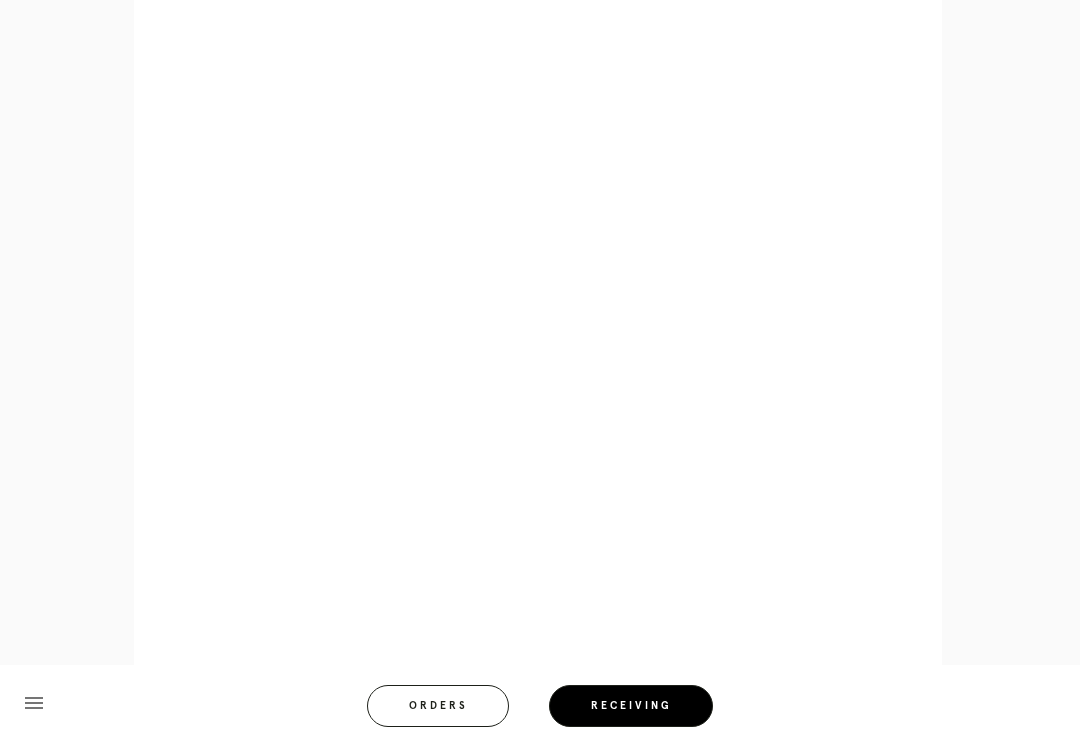 scroll, scrollTop: 944, scrollLeft: 0, axis: vertical 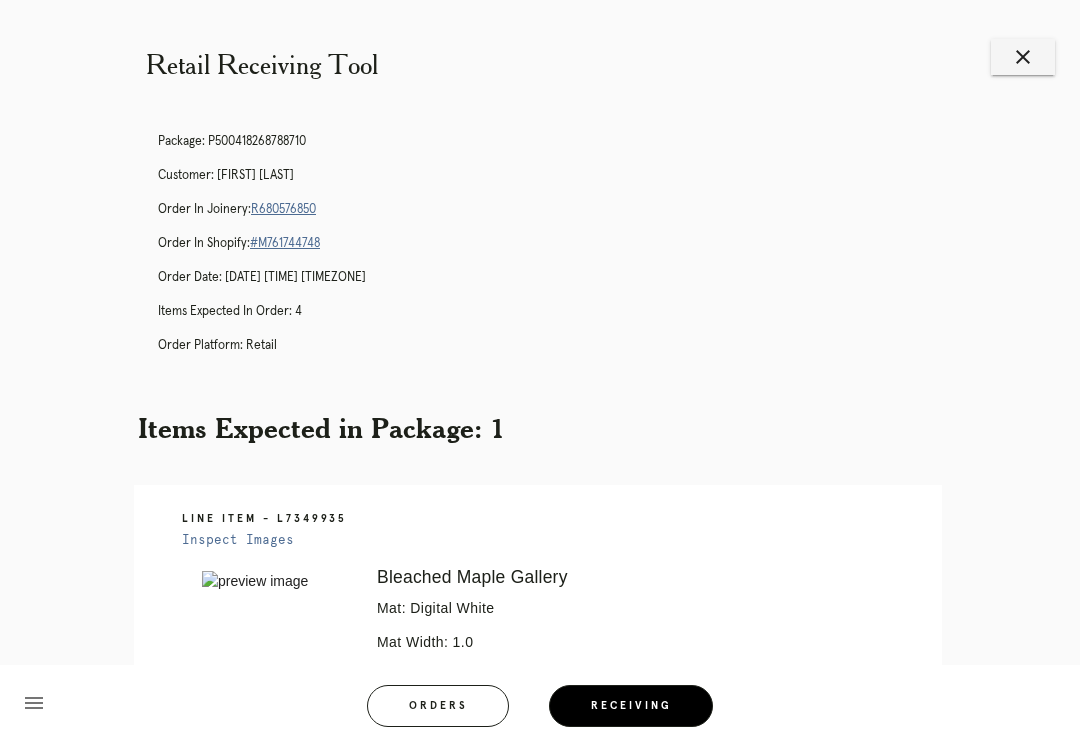click on "close" at bounding box center (1023, 57) 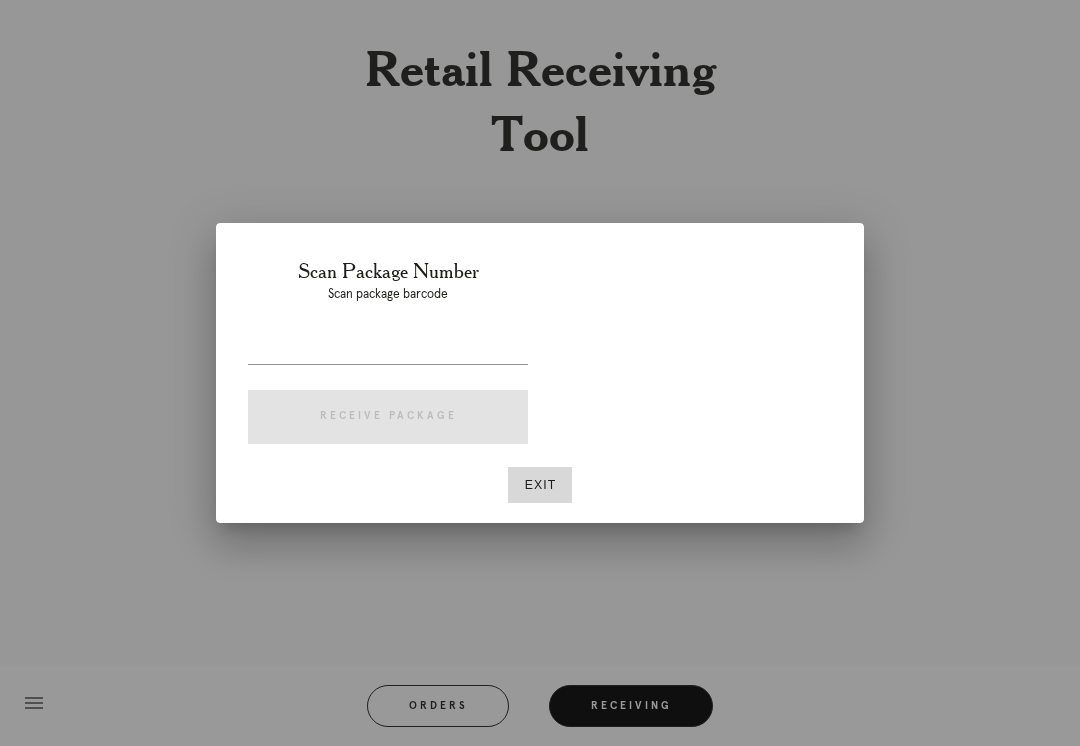 scroll, scrollTop: 0, scrollLeft: 0, axis: both 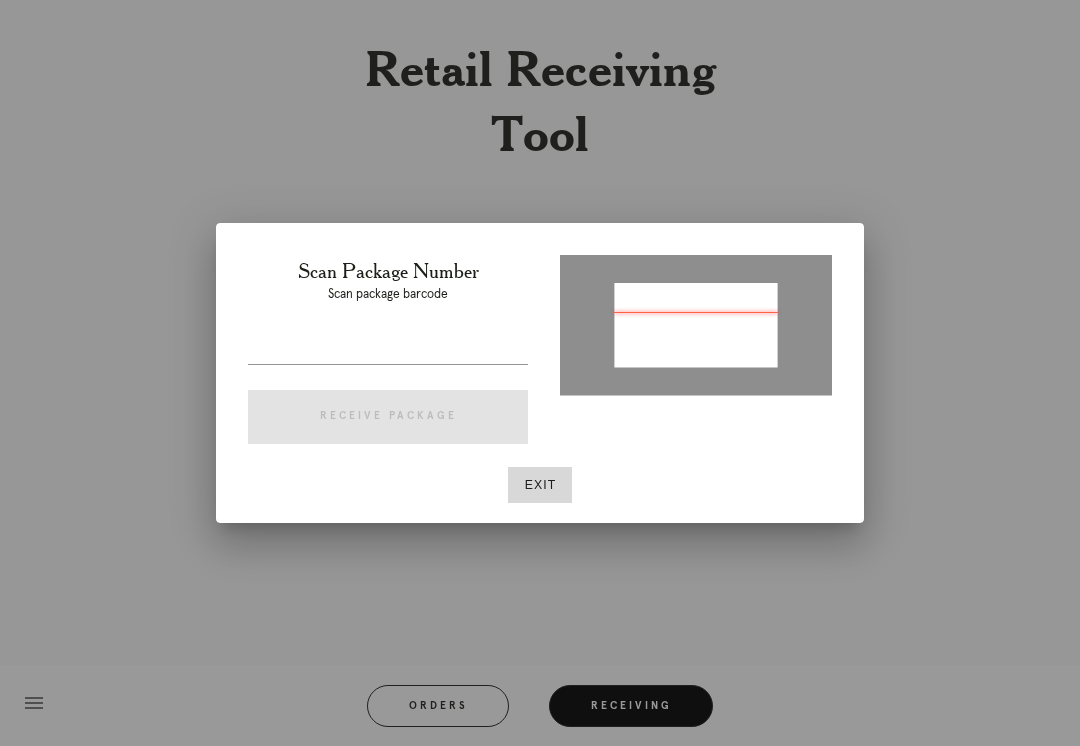 type on "[PACKAGE_ID]" 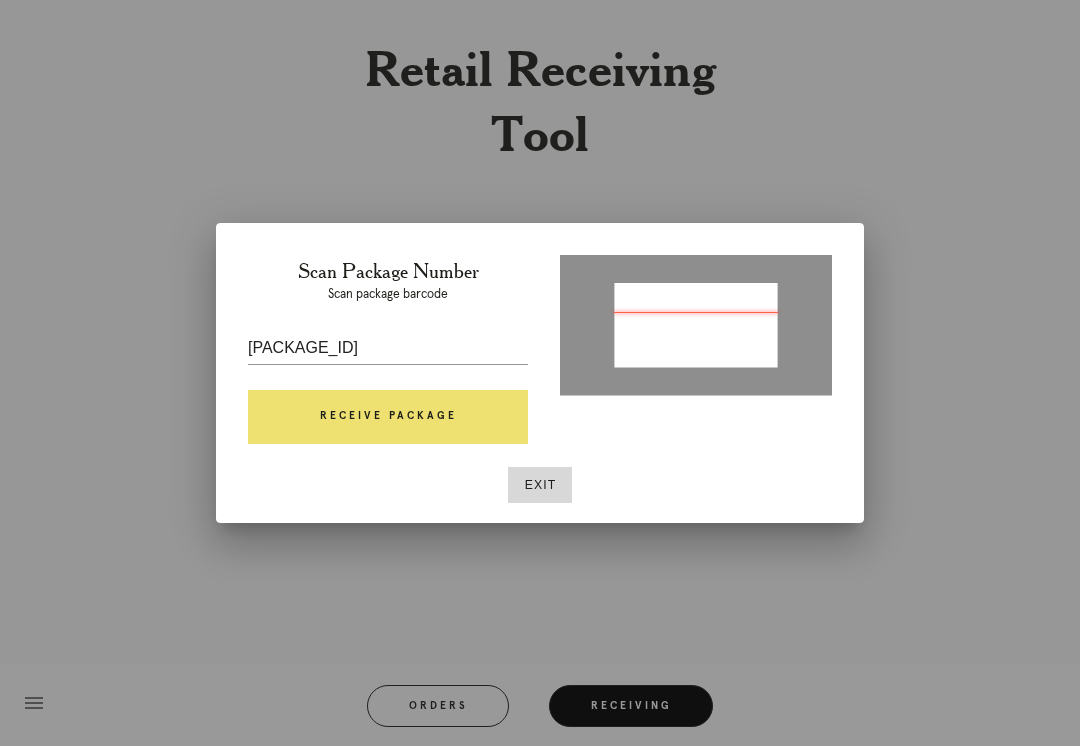 click on "Receive Package" at bounding box center (388, 417) 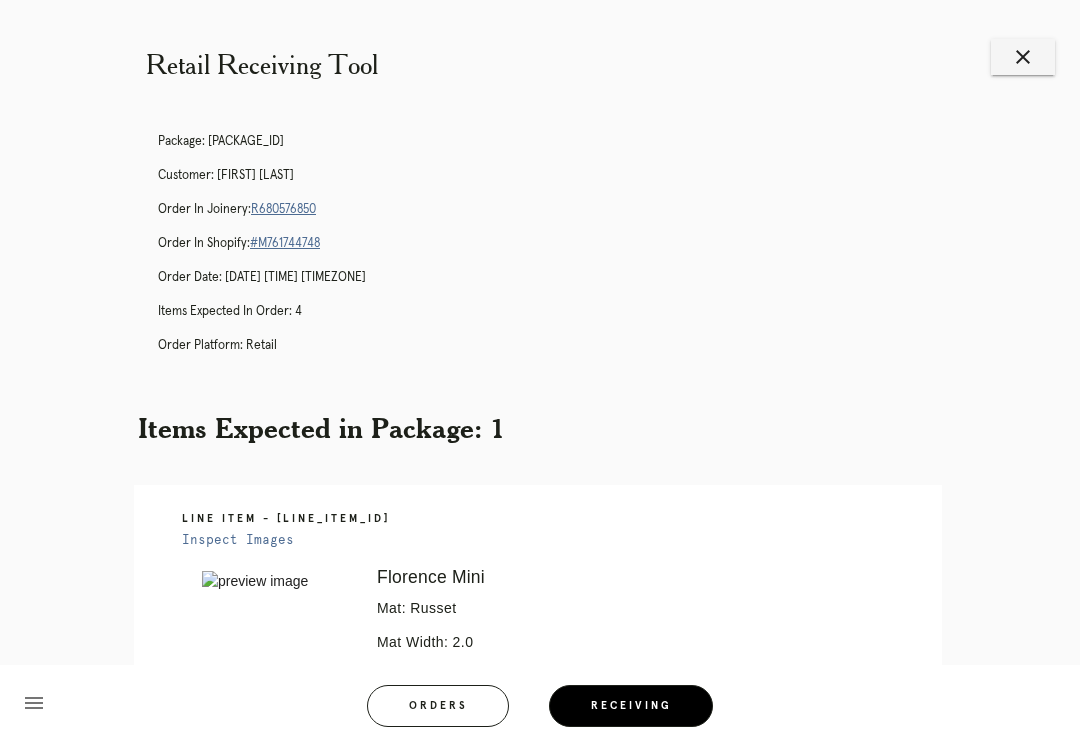 click on "menu
Orders
Receiving
Logged in as:   arnin.nakpitugs@framebridge.com   82nd and Columbus
Logout" at bounding box center [540, 712] 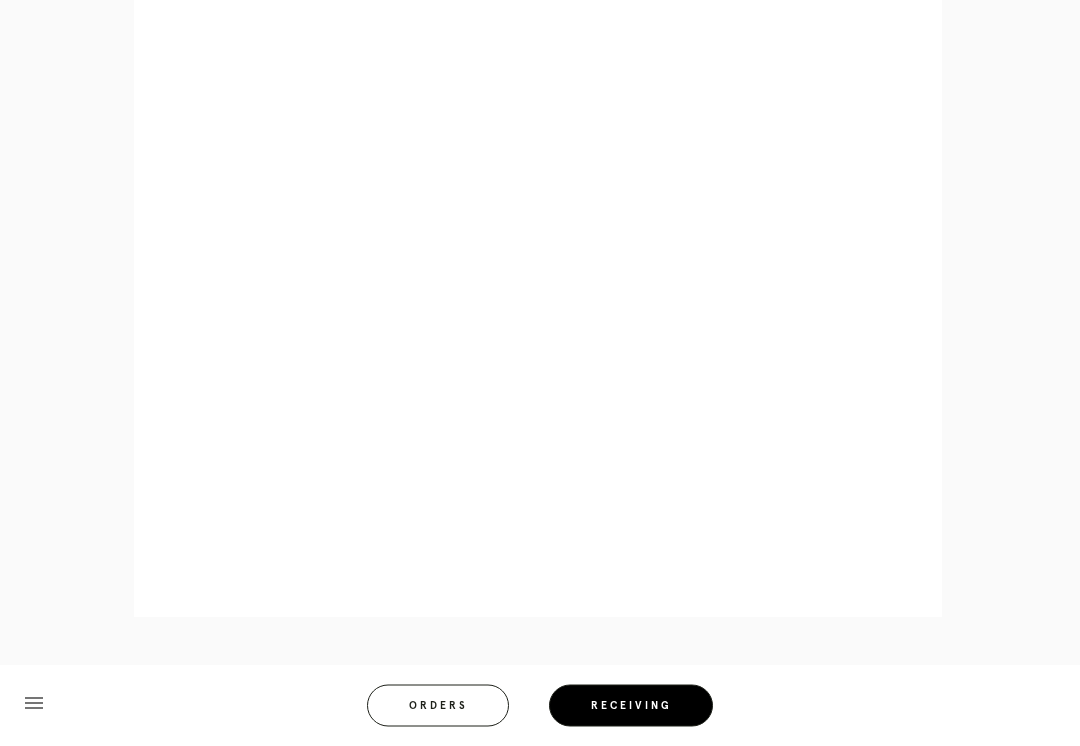 scroll, scrollTop: 858, scrollLeft: 0, axis: vertical 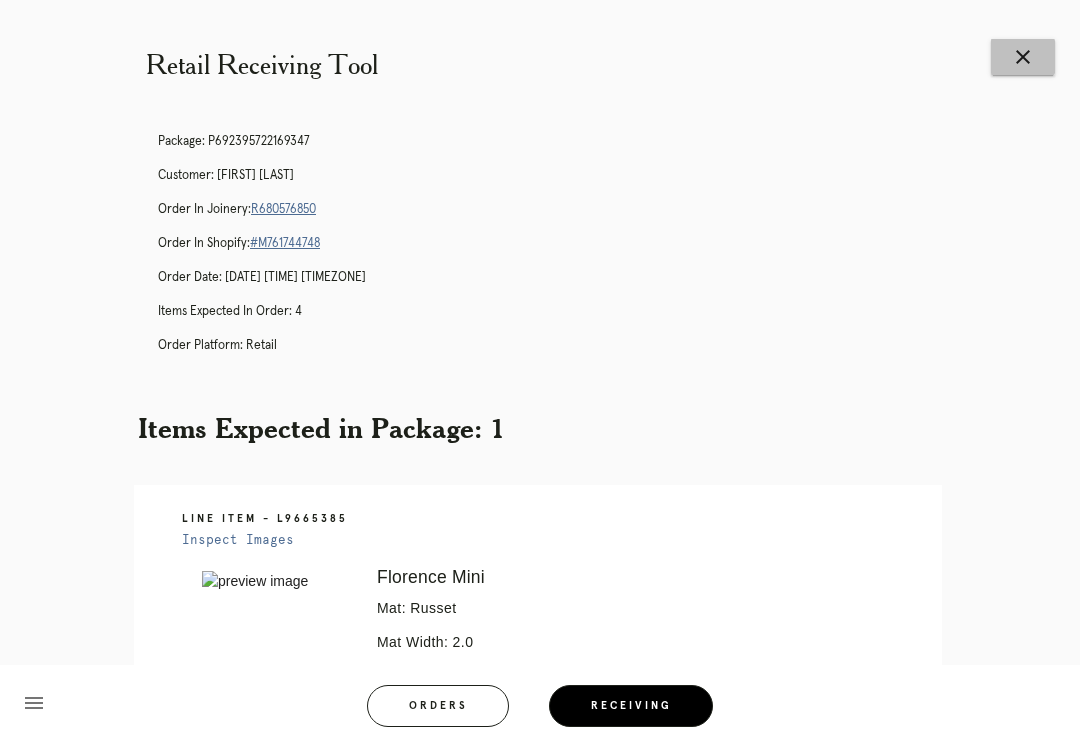 click on "close" at bounding box center (1023, 57) 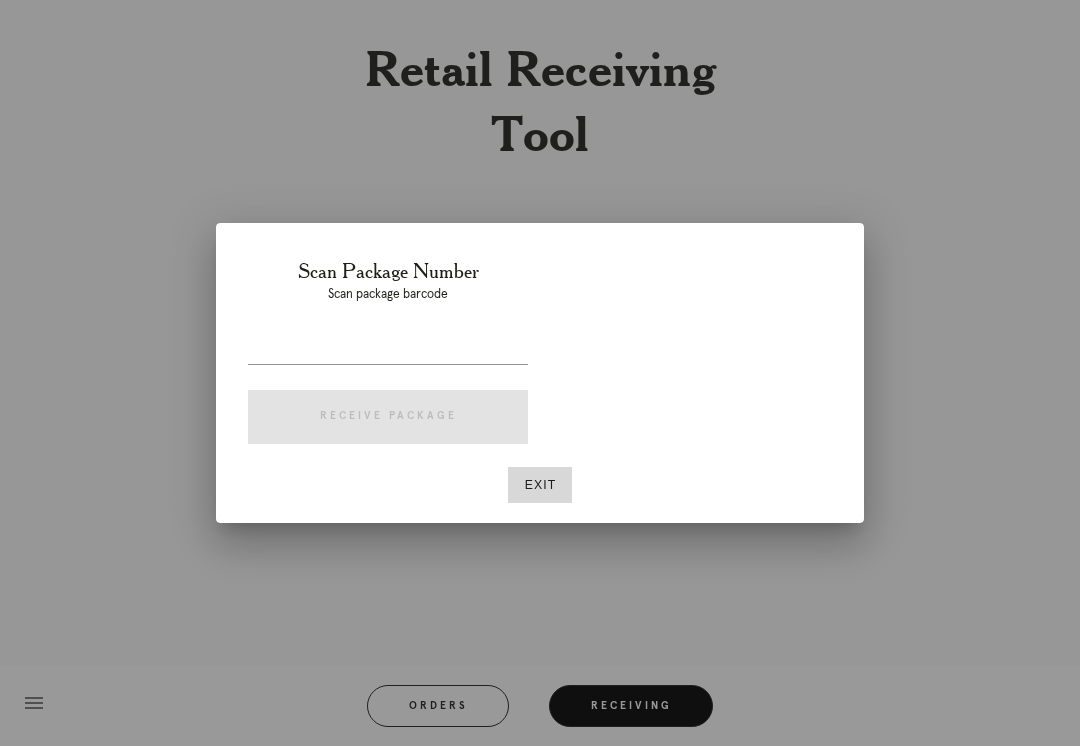 scroll, scrollTop: 0, scrollLeft: 0, axis: both 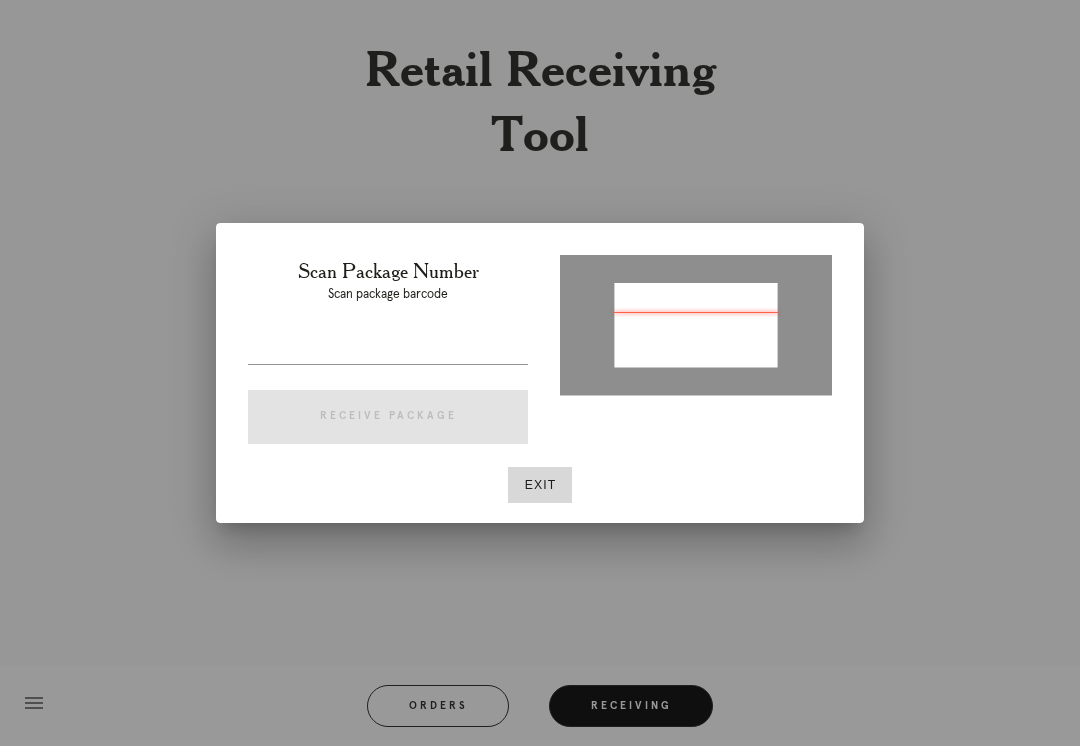type on "P437200774331525" 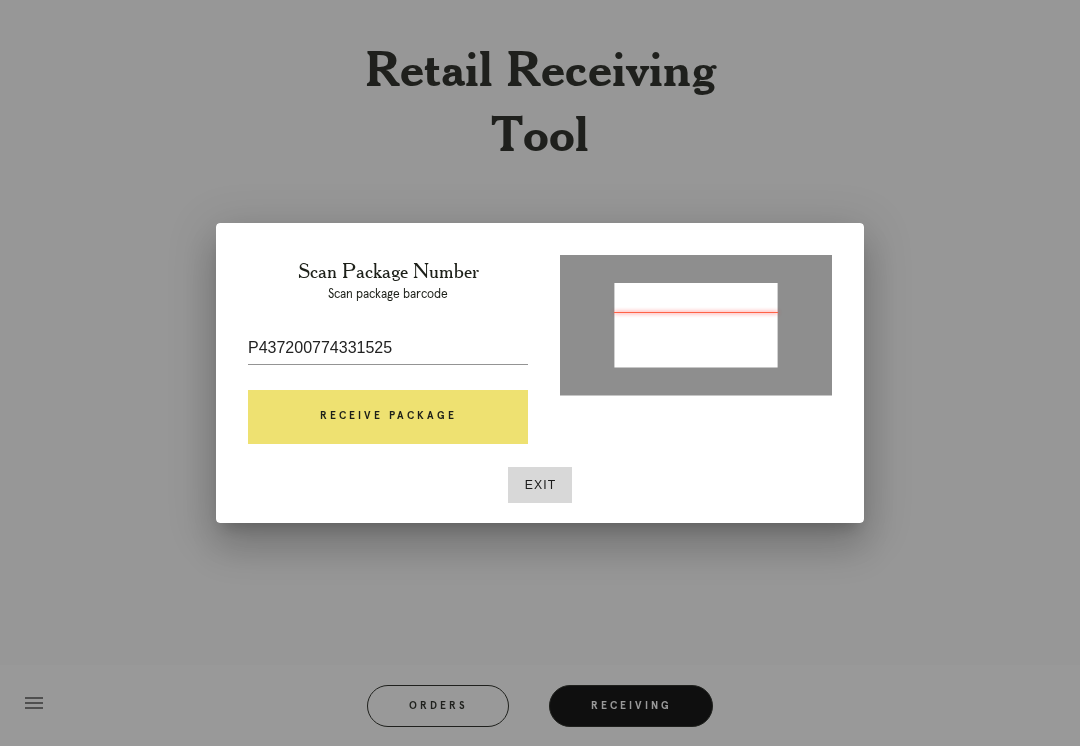 click on "Receive Package" at bounding box center (388, 417) 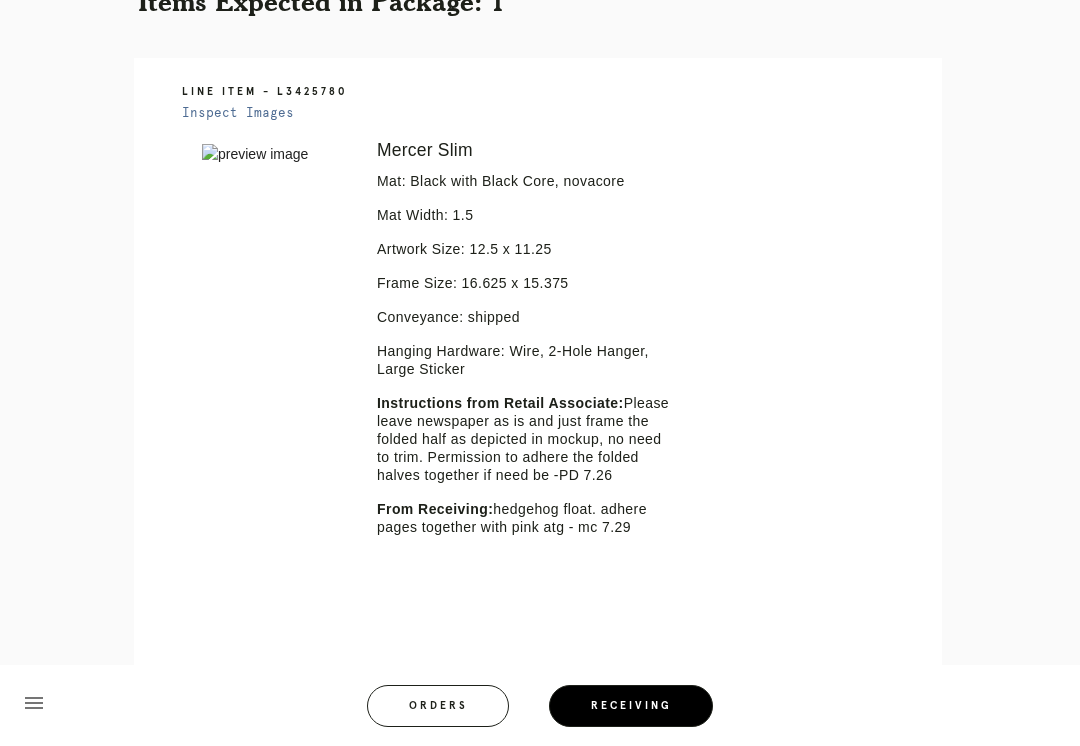 scroll, scrollTop: 437, scrollLeft: 0, axis: vertical 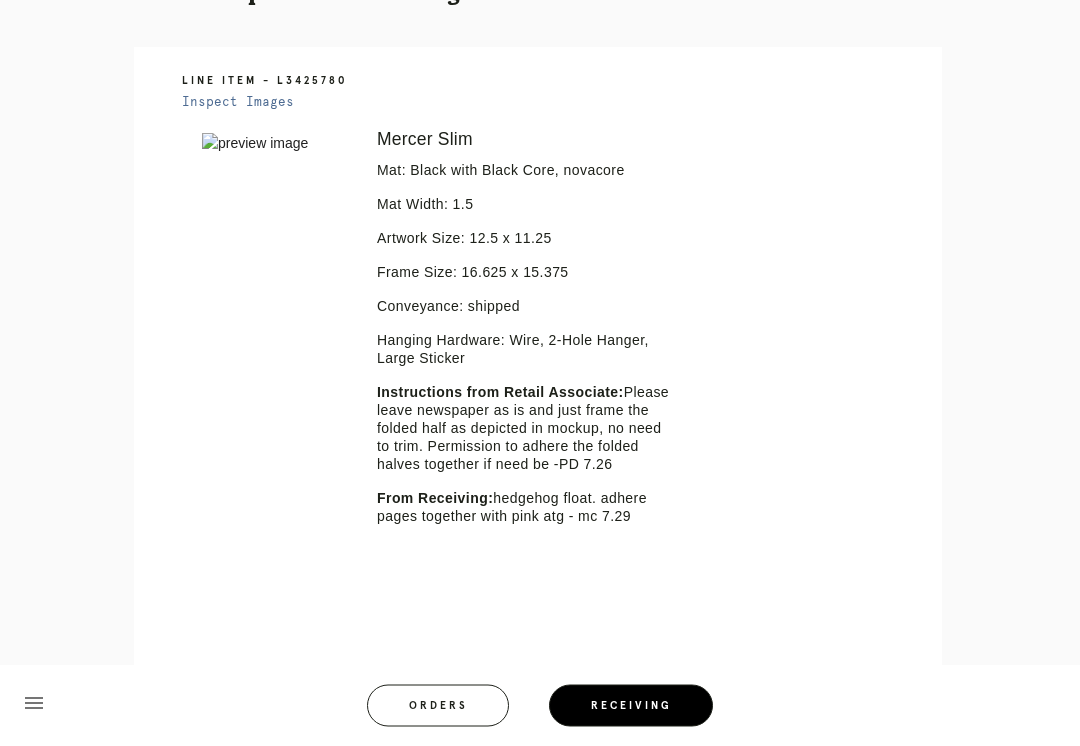 click on "Orders" at bounding box center (438, 700) 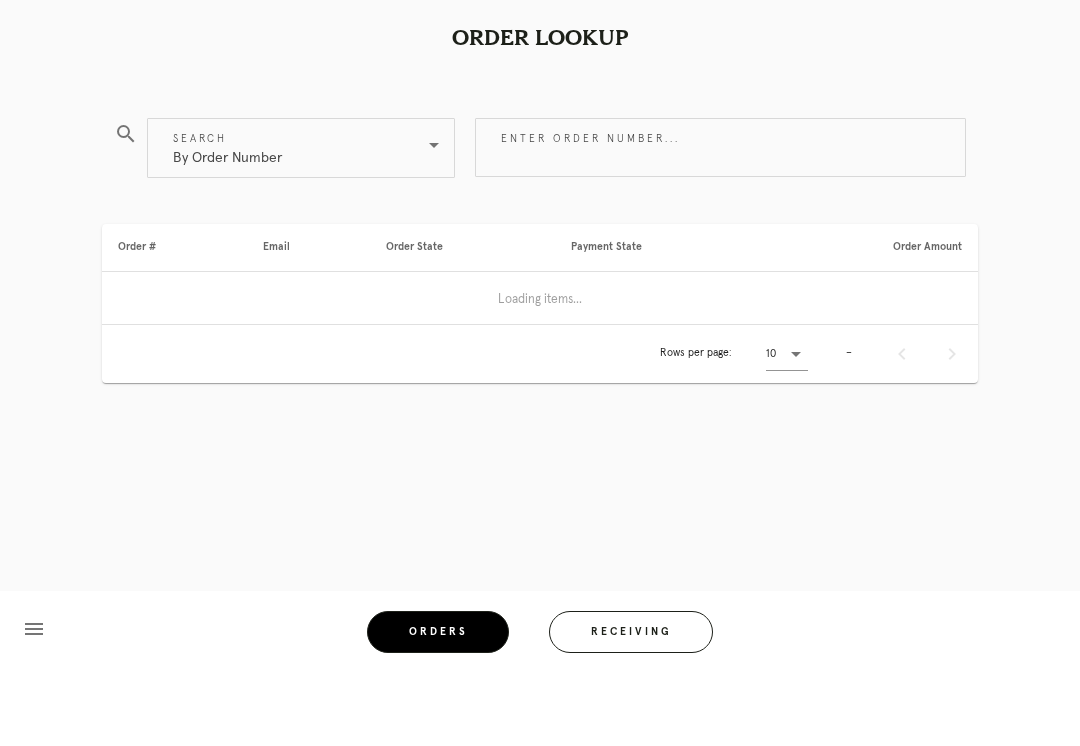 scroll, scrollTop: 33, scrollLeft: 0, axis: vertical 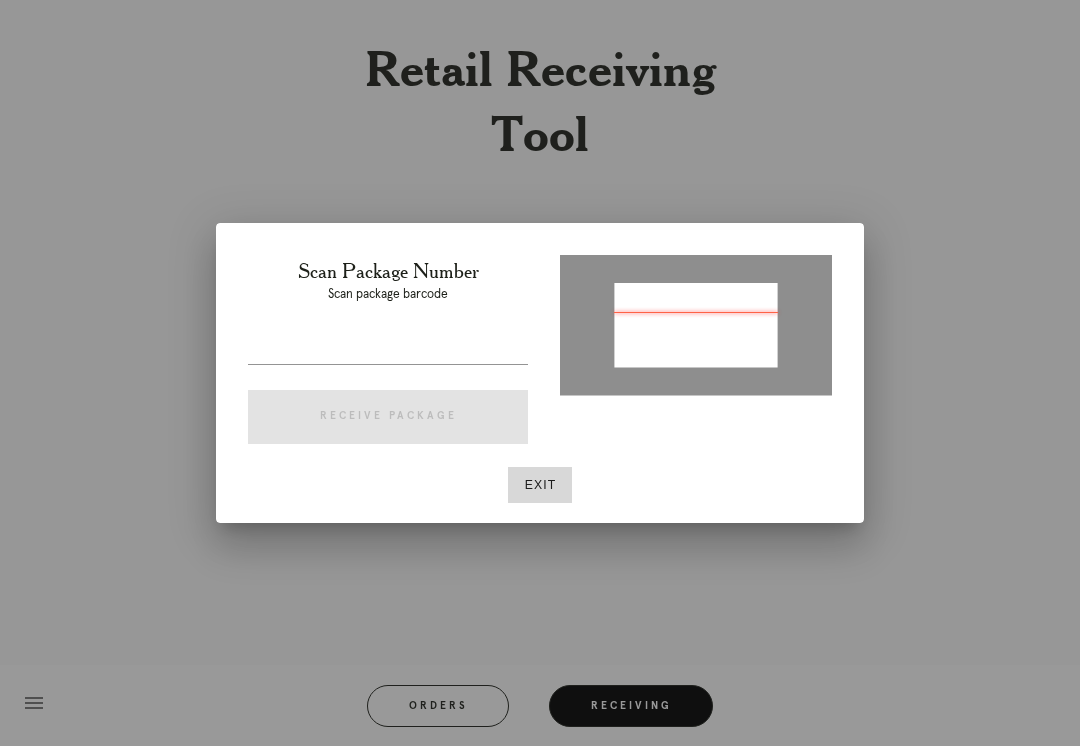 type on "P437200774331525" 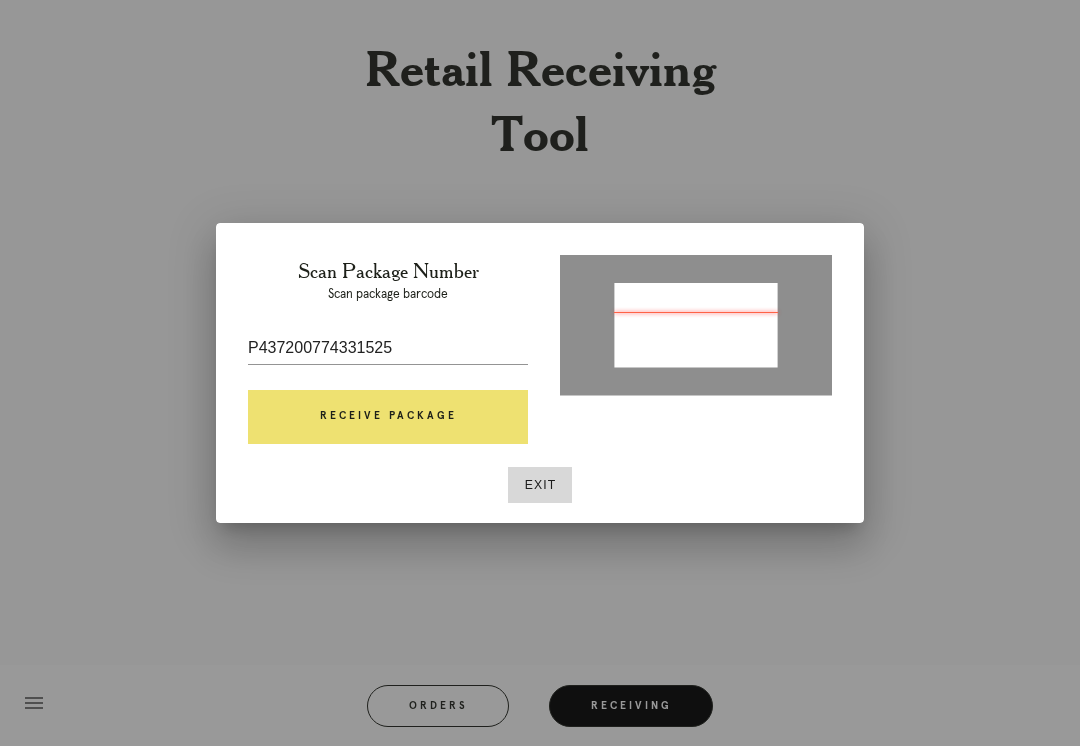 click on "Receive Package" at bounding box center (388, 417) 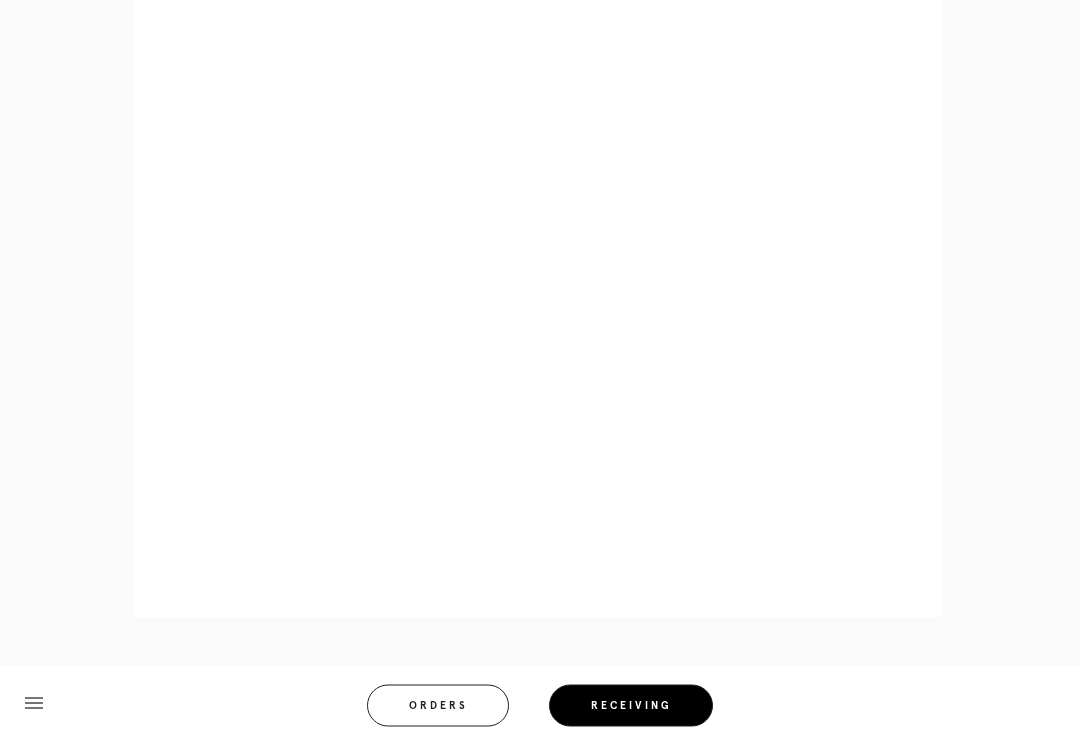 scroll, scrollTop: 1016, scrollLeft: 0, axis: vertical 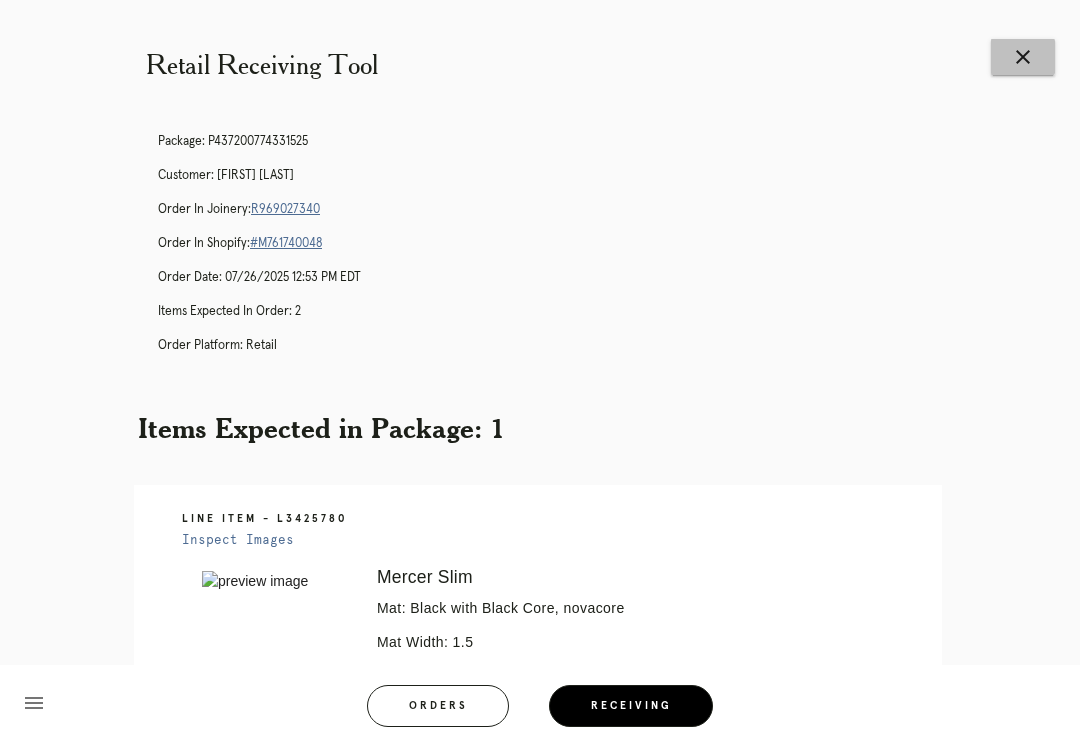click on "Retail Receiving Tool   close   Package: P437200774331525   Customer: [FIRST] [LAST]
Order in Joinery:
R969027340
Order in Shopify:
#M761740048
Order Date:
07/26/2025 12:53 PM EDT
Items Expected in Order: 2   Order Platform: retail     Items Expected in Package:  1
Line Item - L3425780
Inspect Images
Error retreiving frame spec #9778472
Mercer Slim
Mat: Black with Black Core, novacore
Mat Width: 1.5
Artwork Size:
12.5
x
11.25
Frame Size:
16.625
x
15.375
Conveyance: shipped
Hanging Hardware: Wire, 2-Hanger, Large Sticker
Instructions from Retail Associate: From Receiving:
hedgehog float. adhere pages together with pink atg - mc 7.29" at bounding box center [540, 625] 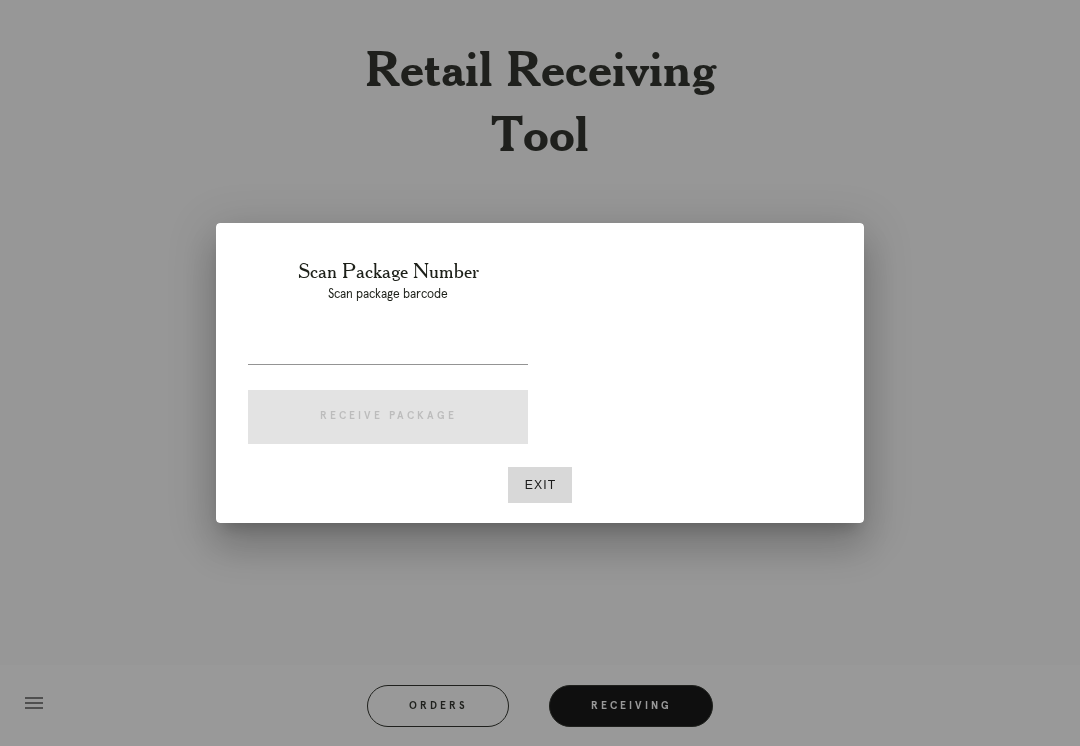 scroll, scrollTop: 0, scrollLeft: 0, axis: both 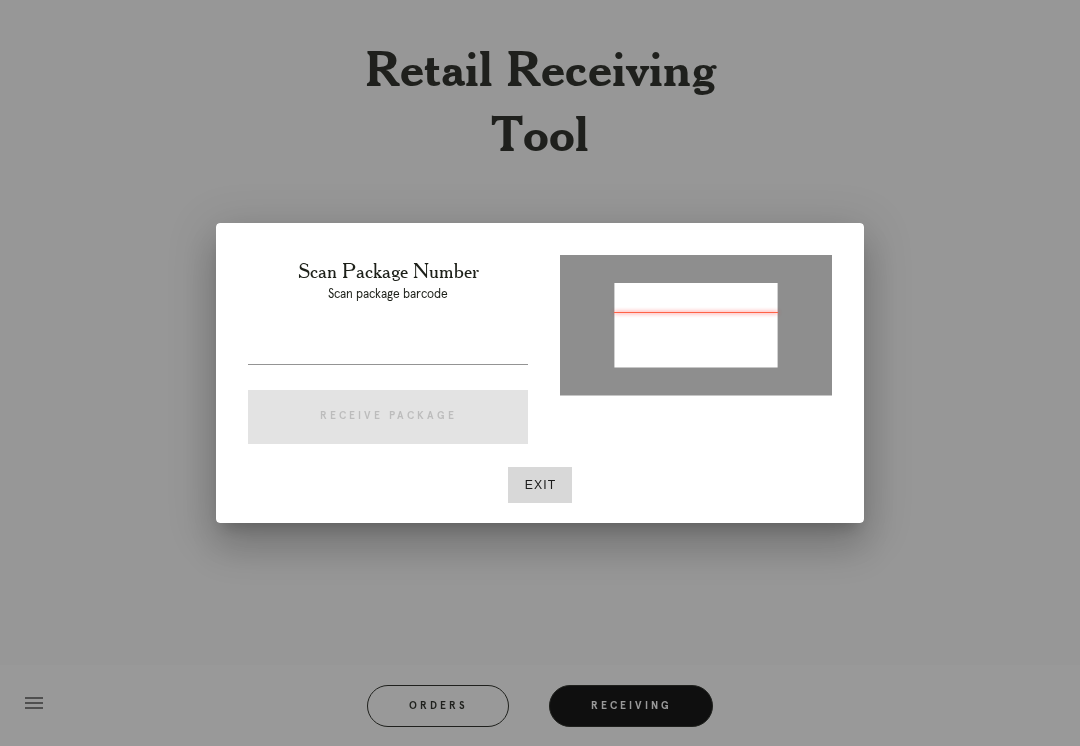 type on "P273544569812647" 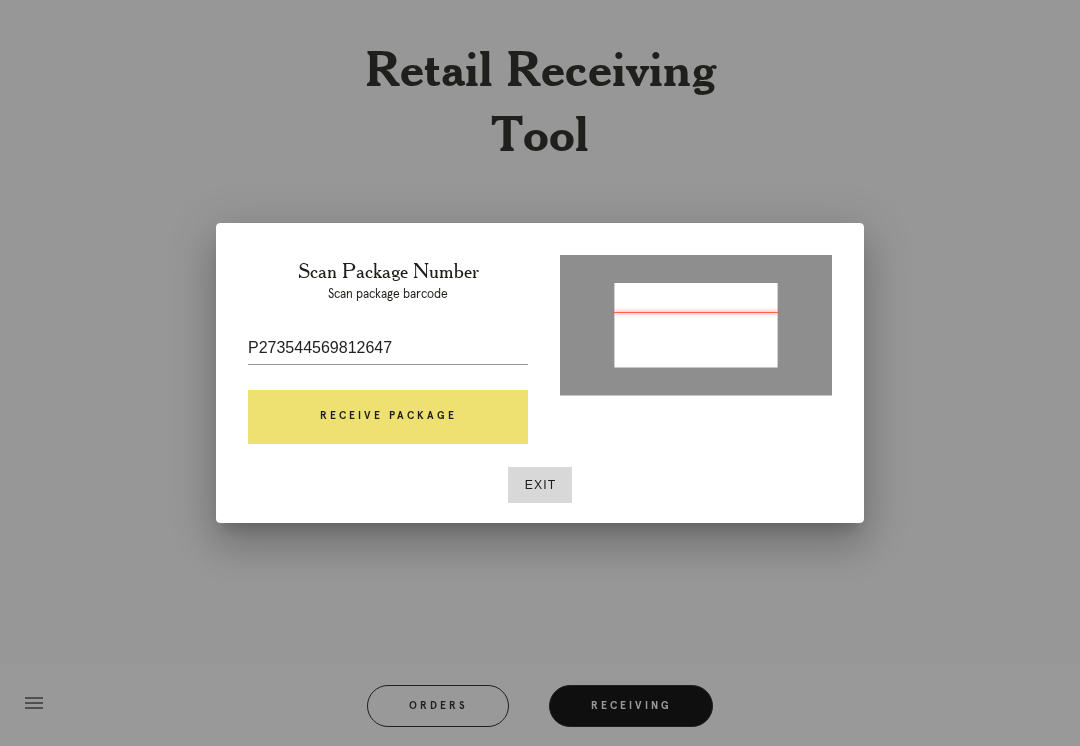 click on "Receive Package" at bounding box center [388, 417] 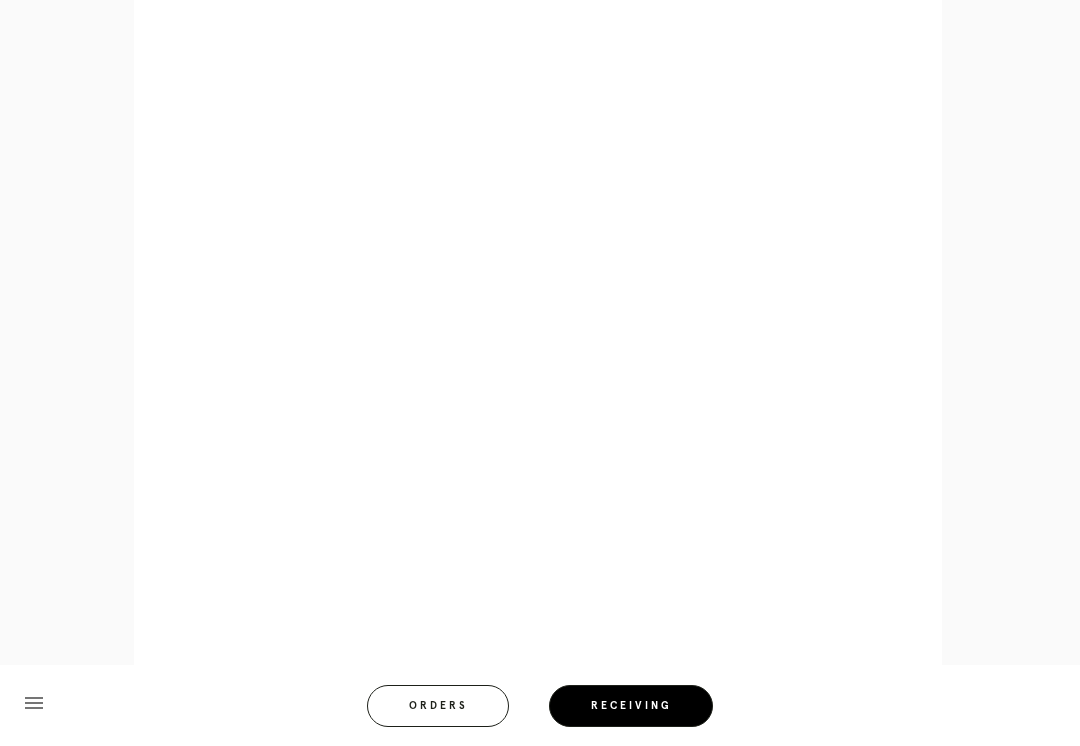 scroll, scrollTop: 928, scrollLeft: 0, axis: vertical 